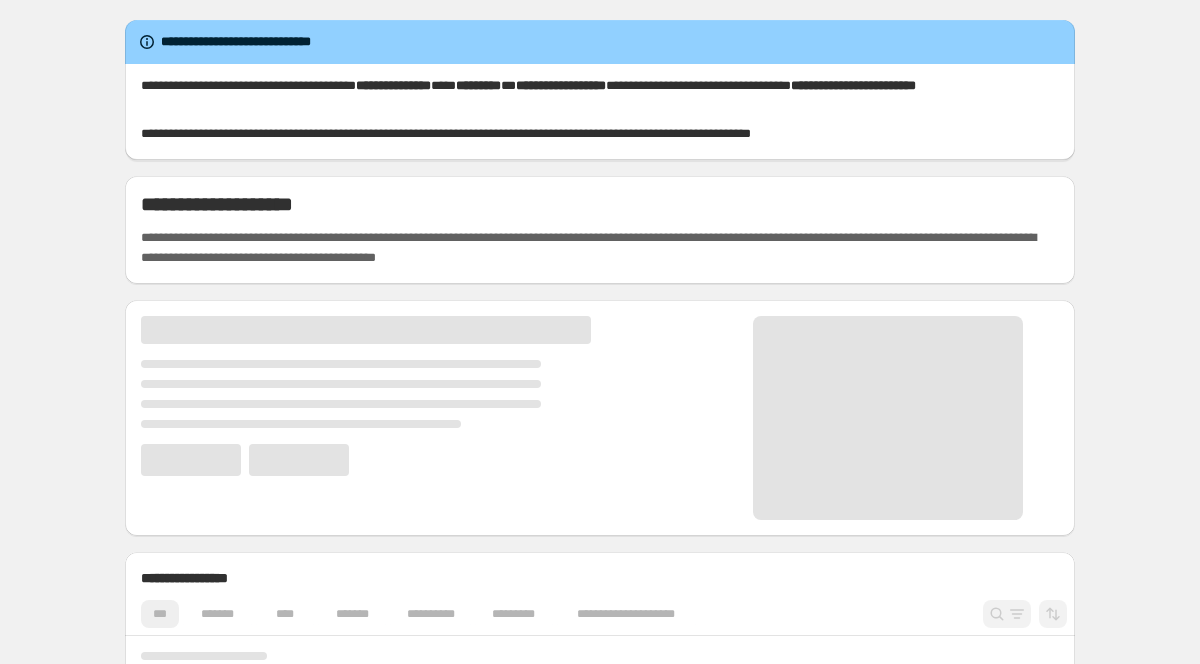scroll, scrollTop: 0, scrollLeft: 0, axis: both 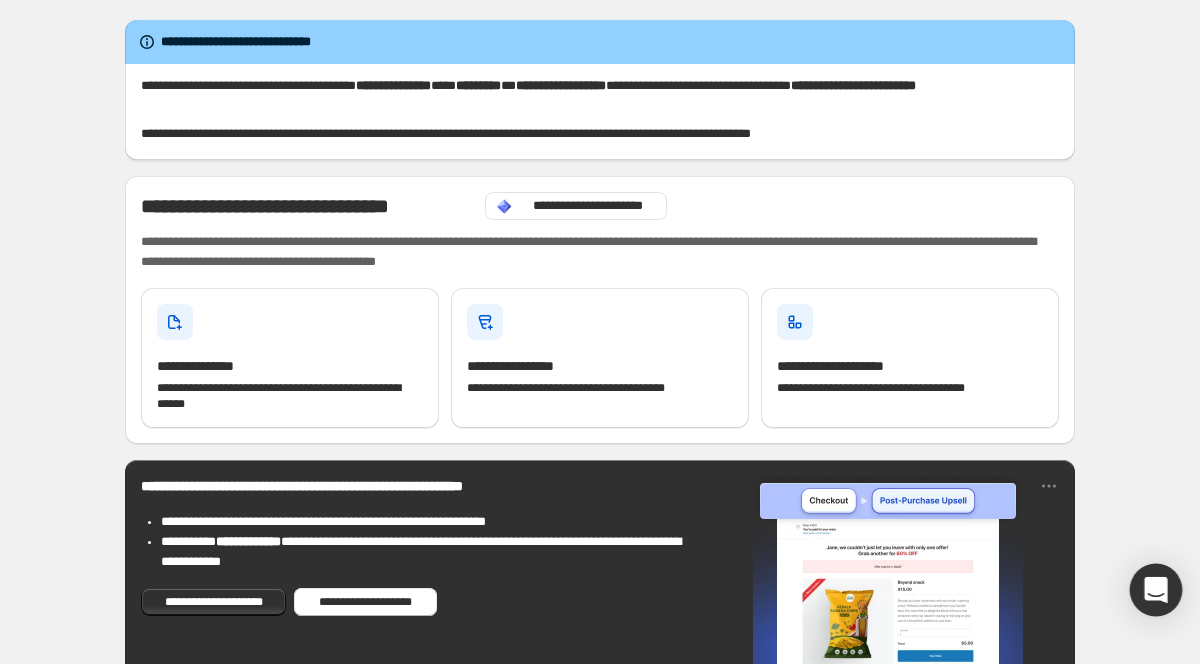 click 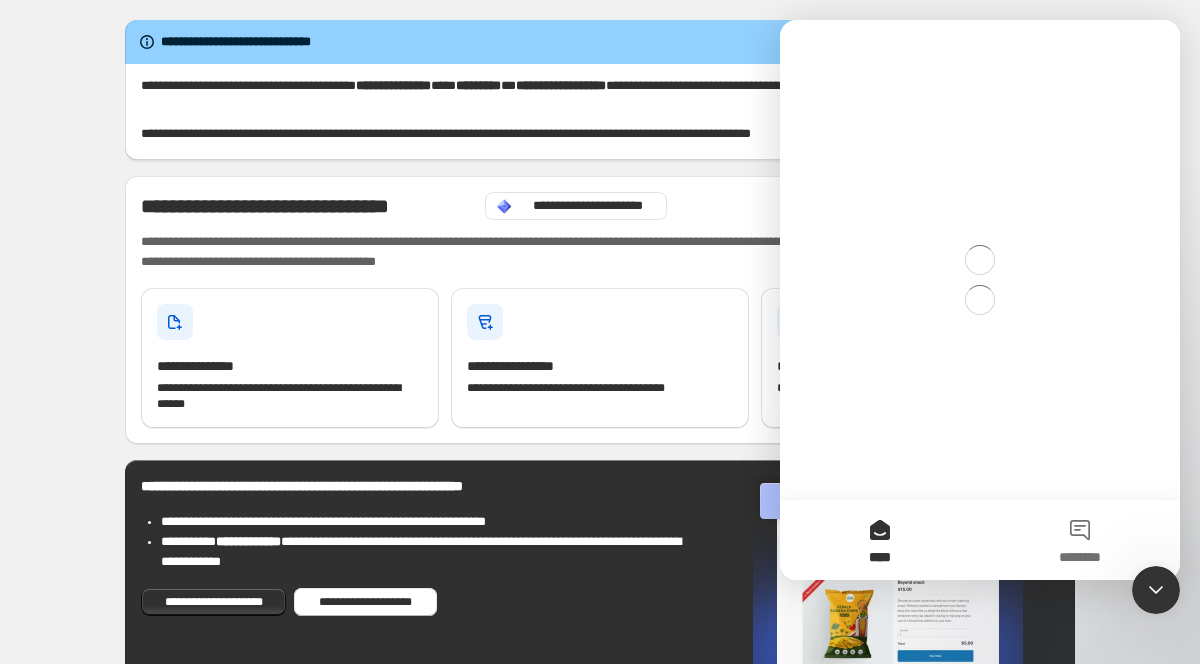scroll, scrollTop: 0, scrollLeft: 0, axis: both 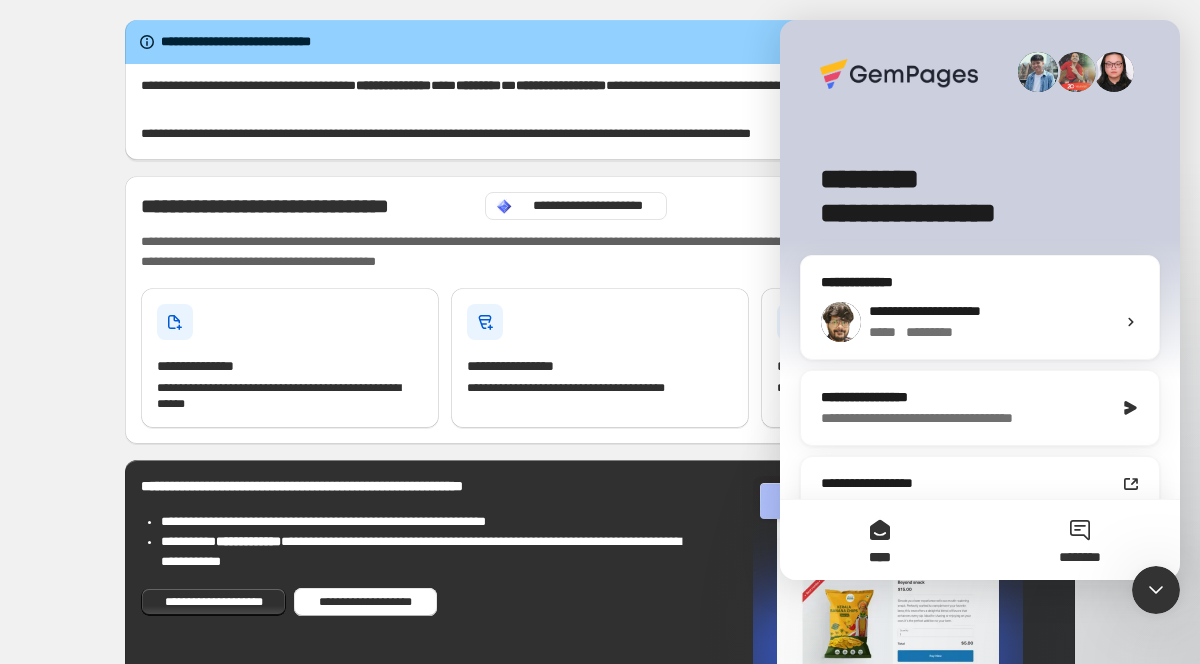 click on "********" at bounding box center (1080, 540) 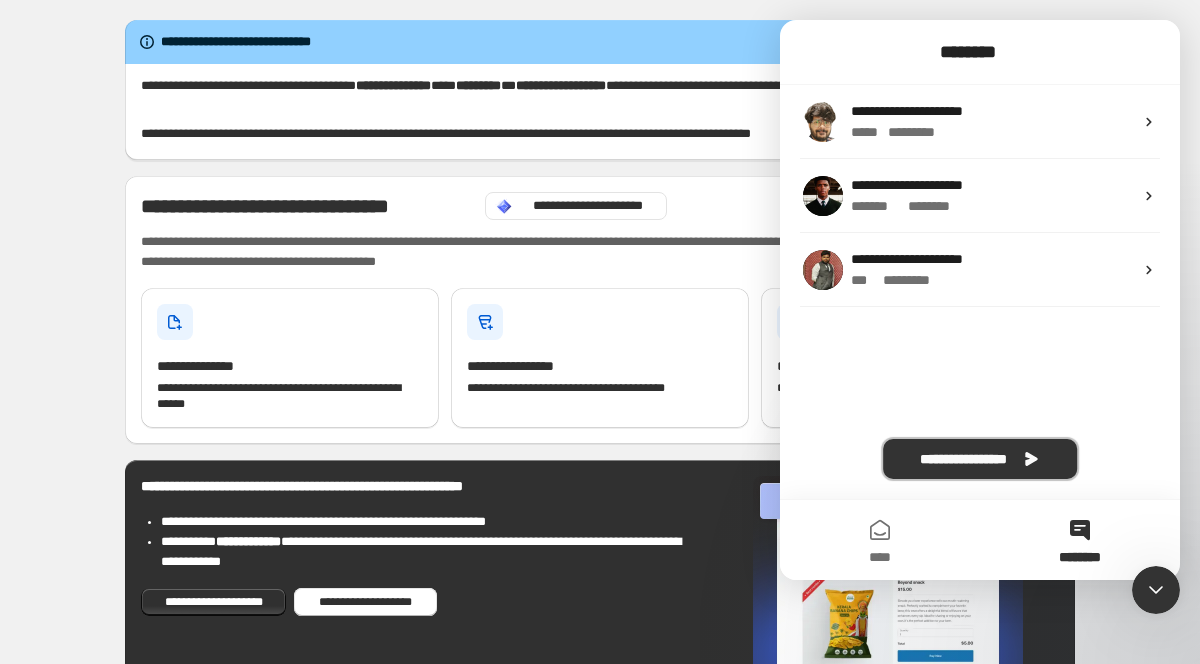 click on "**********" at bounding box center [980, 459] 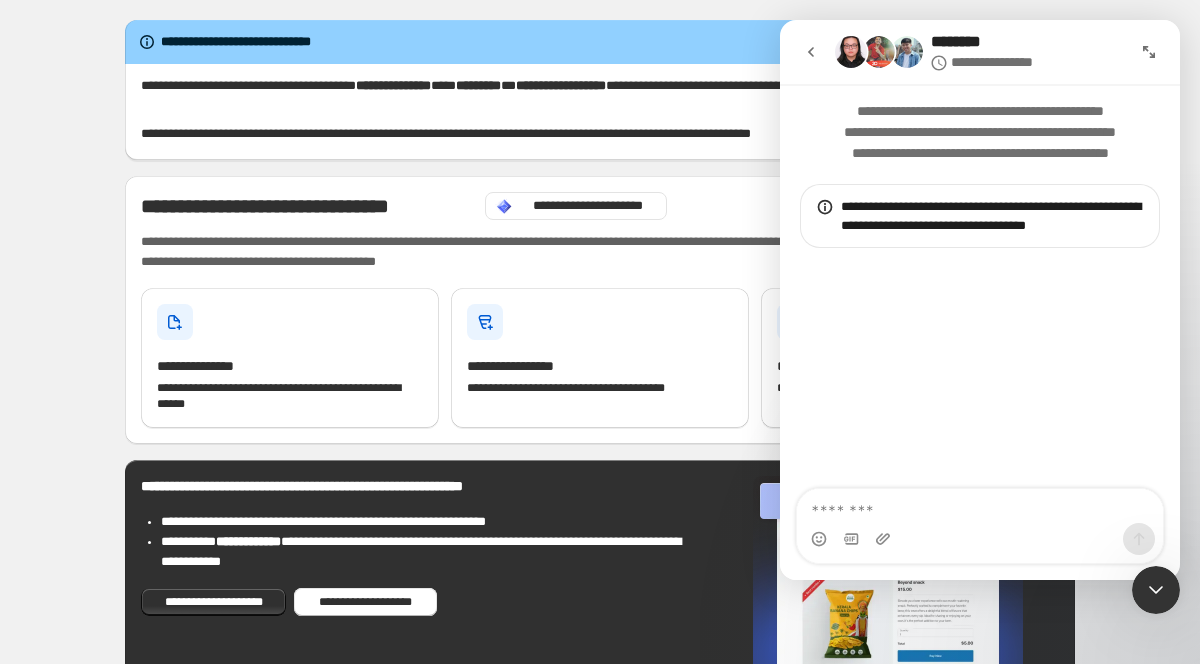 click at bounding box center [980, 506] 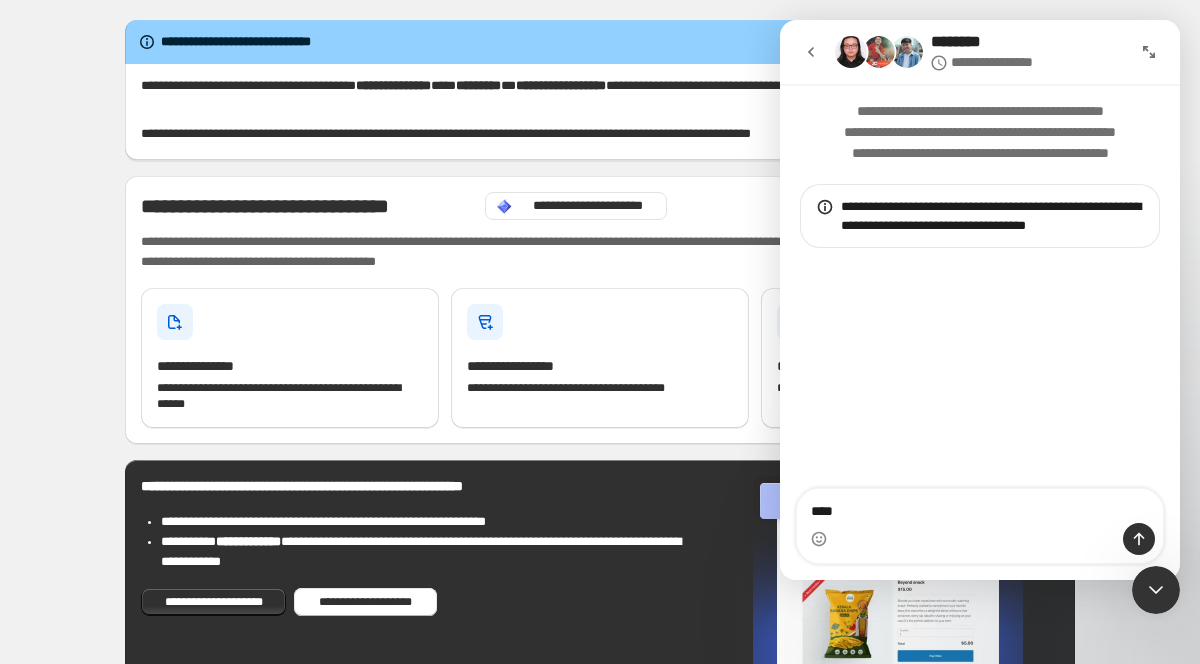 type on "***" 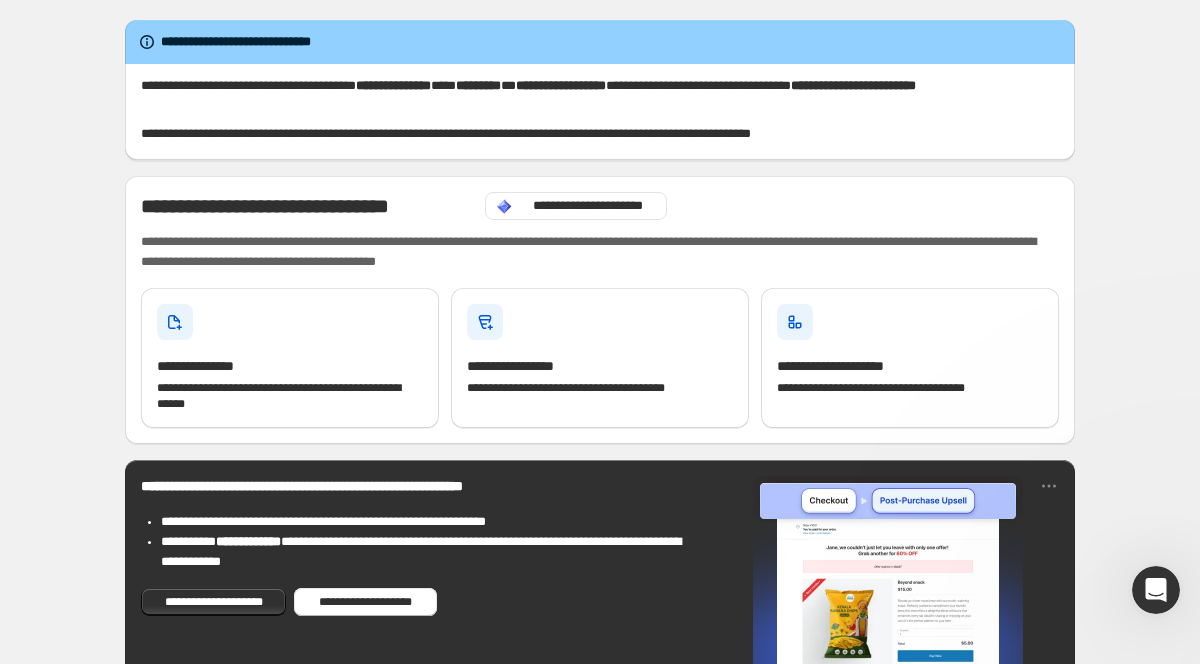scroll, scrollTop: 0, scrollLeft: 0, axis: both 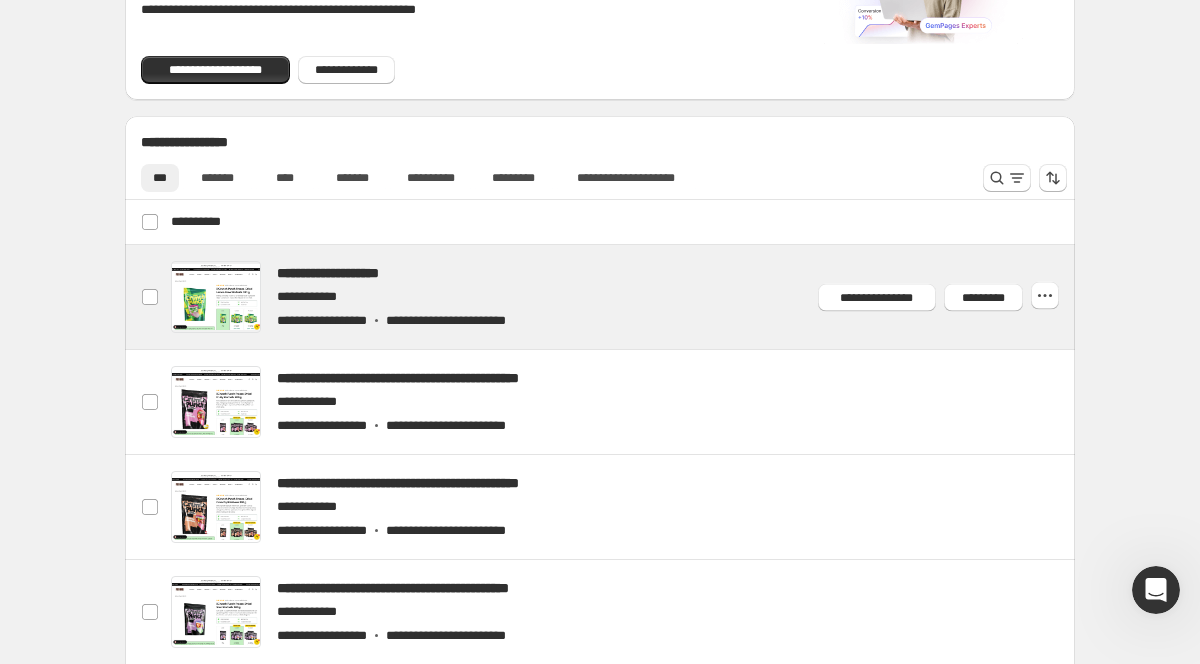 click at bounding box center (624, 297) 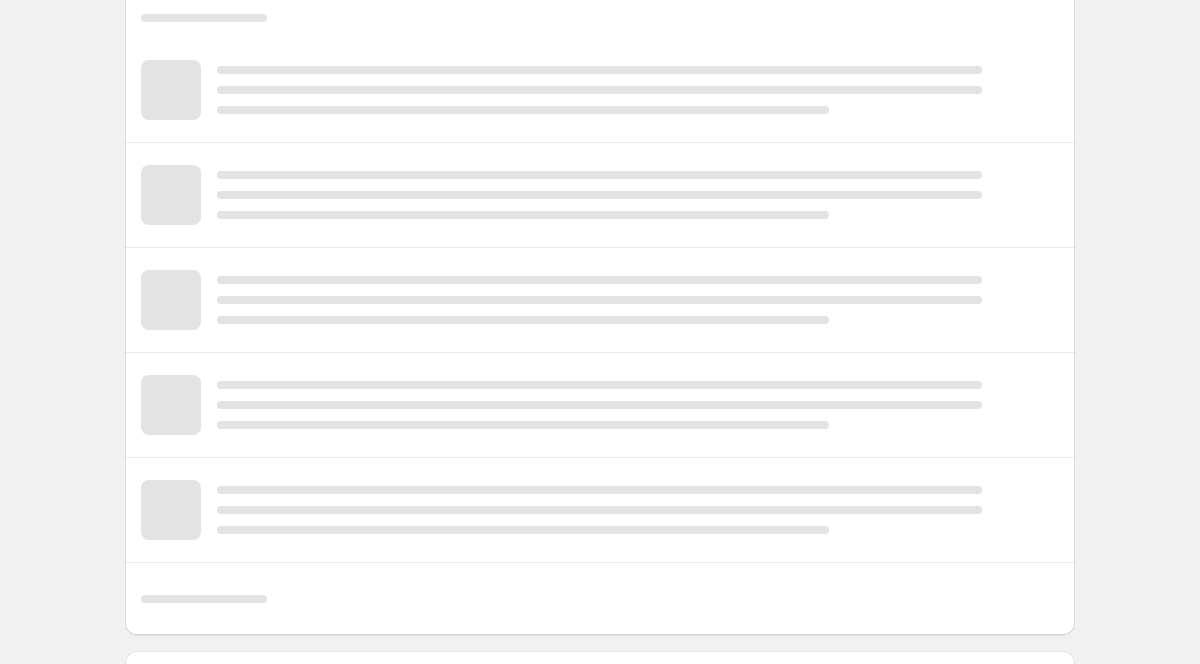 scroll, scrollTop: 643, scrollLeft: 0, axis: vertical 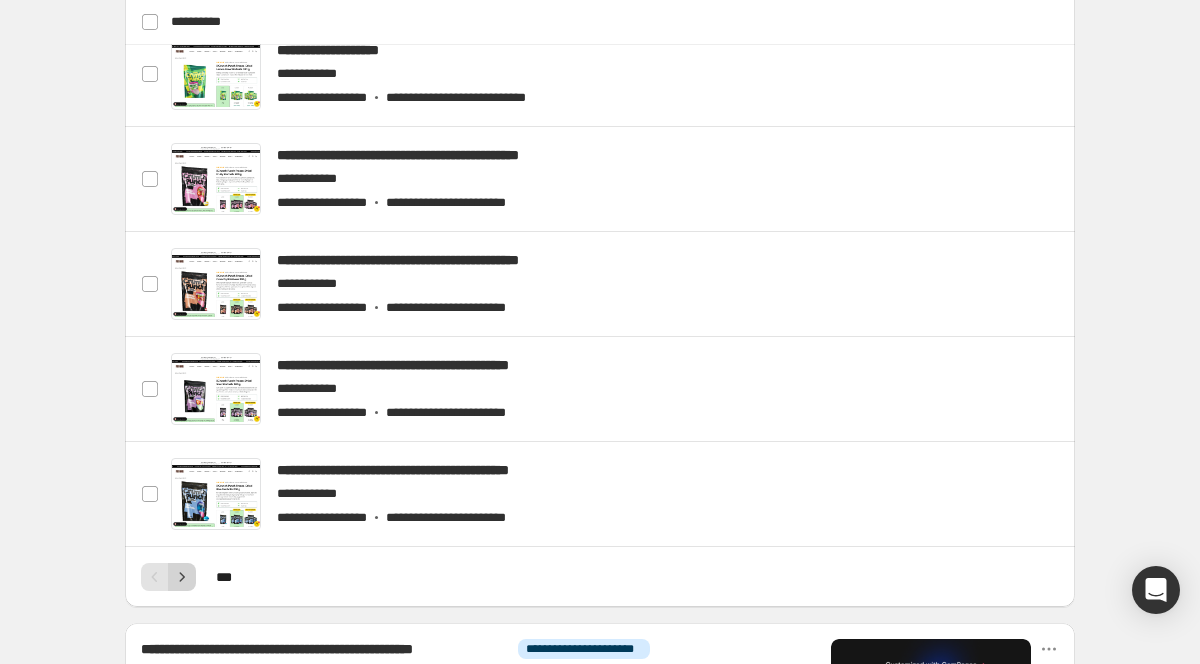 click 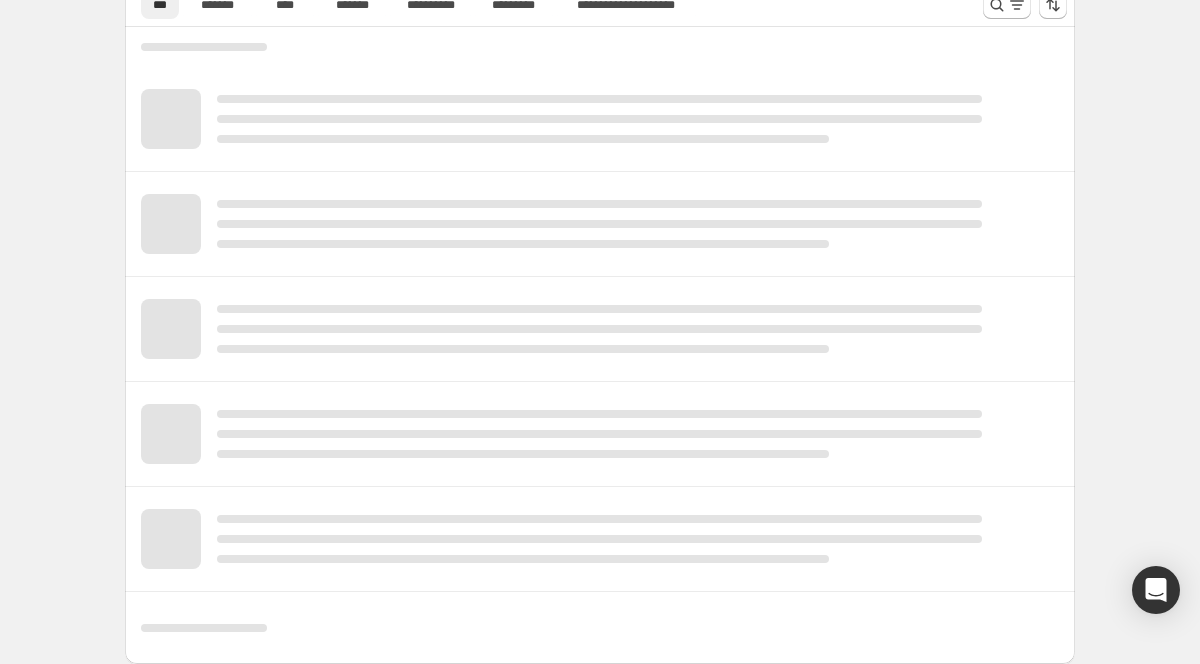 scroll, scrollTop: 920, scrollLeft: 0, axis: vertical 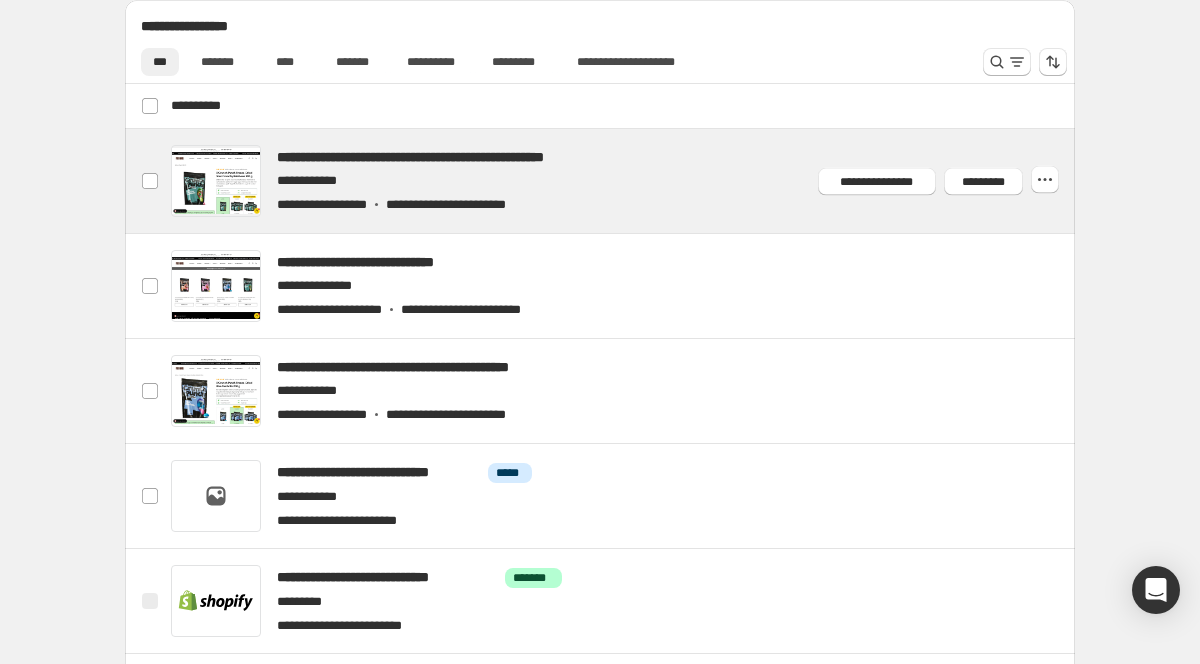 click at bounding box center (624, 181) 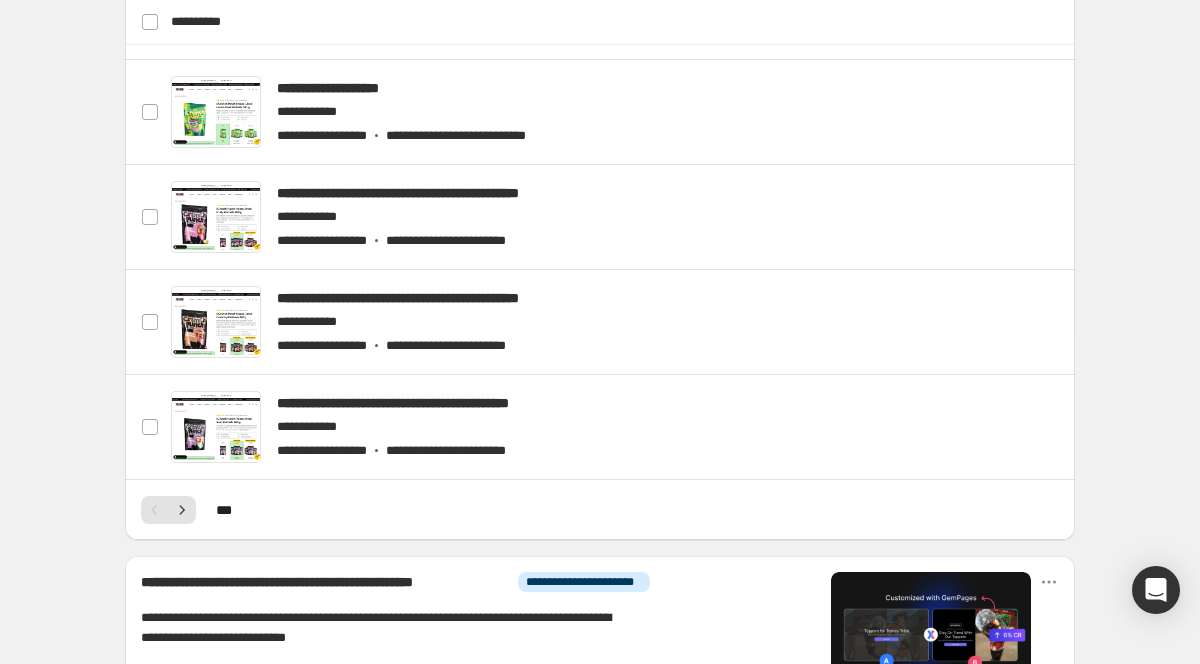 scroll, scrollTop: 1097, scrollLeft: 0, axis: vertical 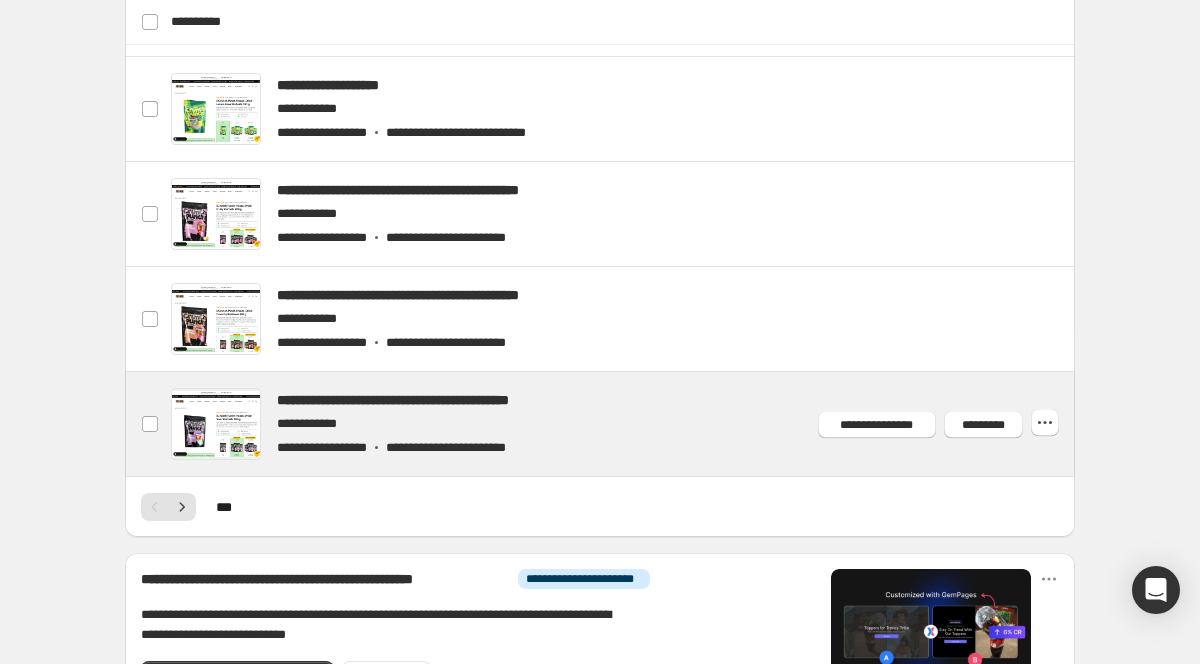 click at bounding box center [624, 424] 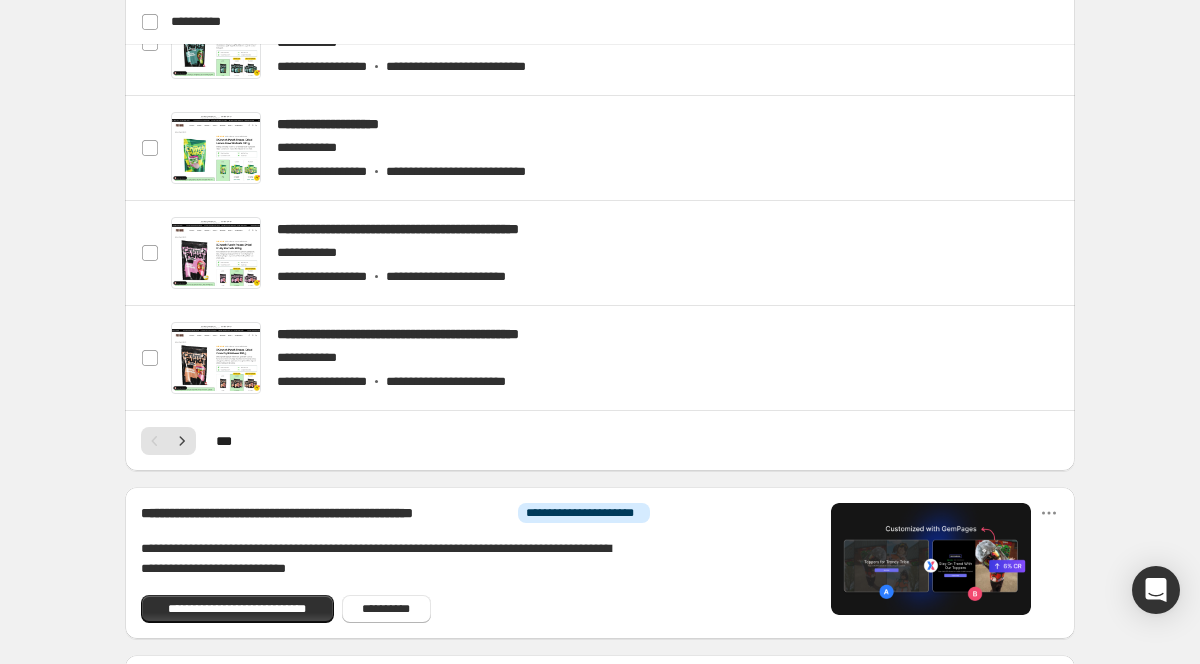 scroll, scrollTop: 1166, scrollLeft: 0, axis: vertical 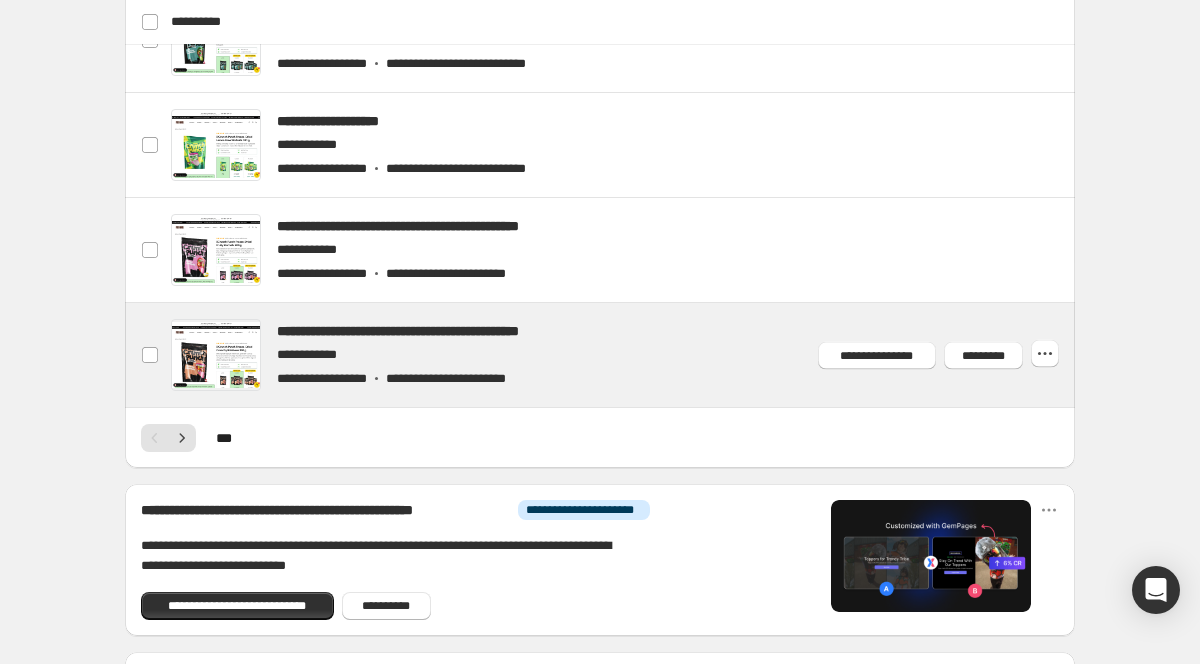 click at bounding box center [624, 355] 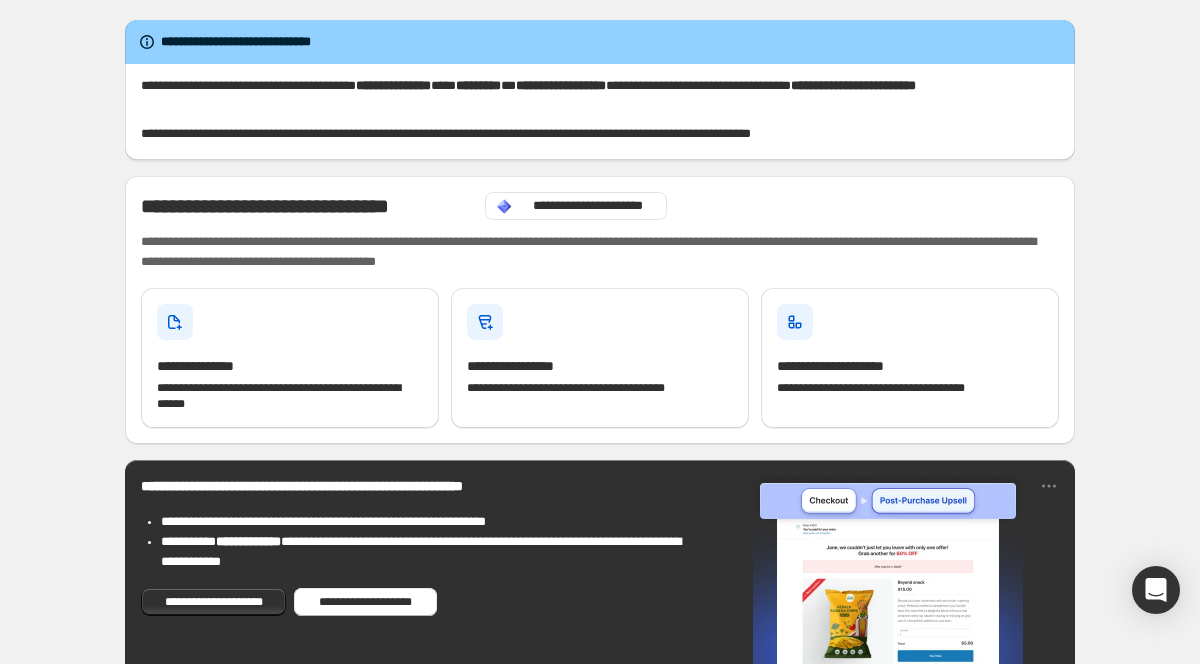 scroll, scrollTop: 0, scrollLeft: 0, axis: both 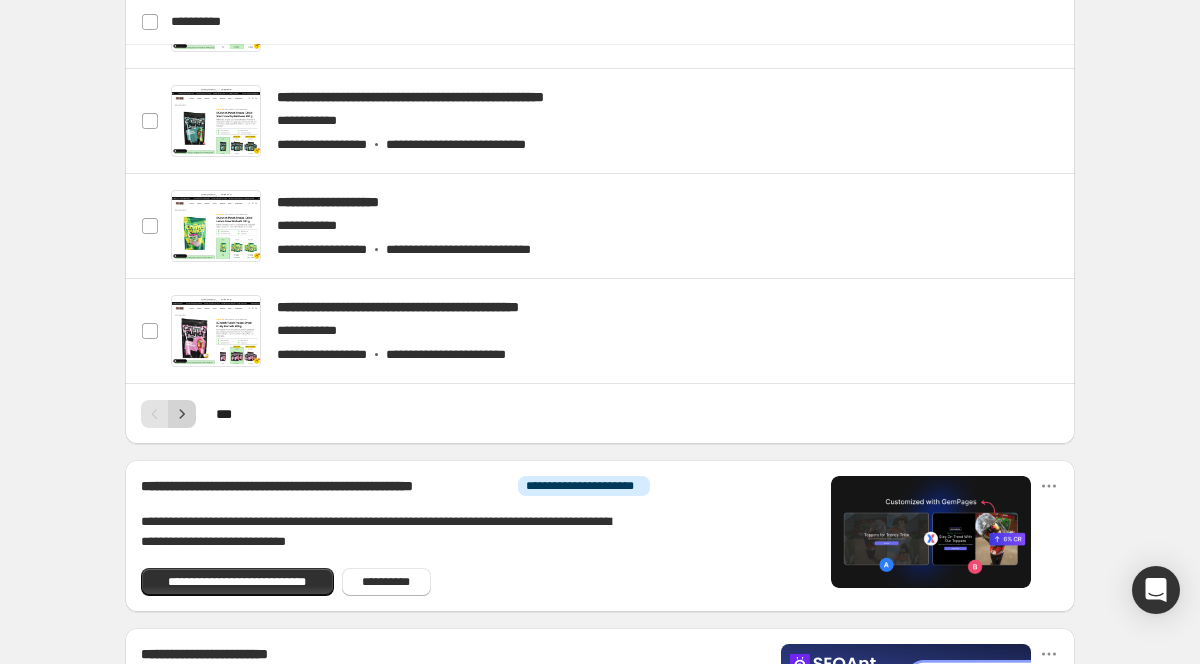 click 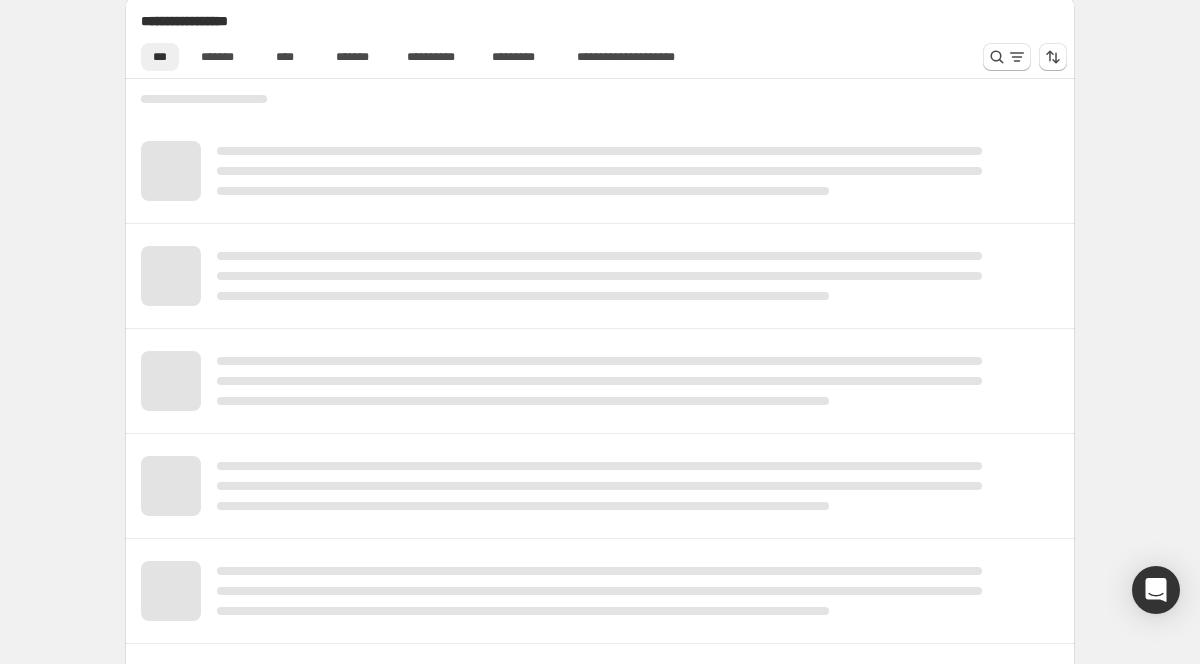 scroll, scrollTop: 920, scrollLeft: 0, axis: vertical 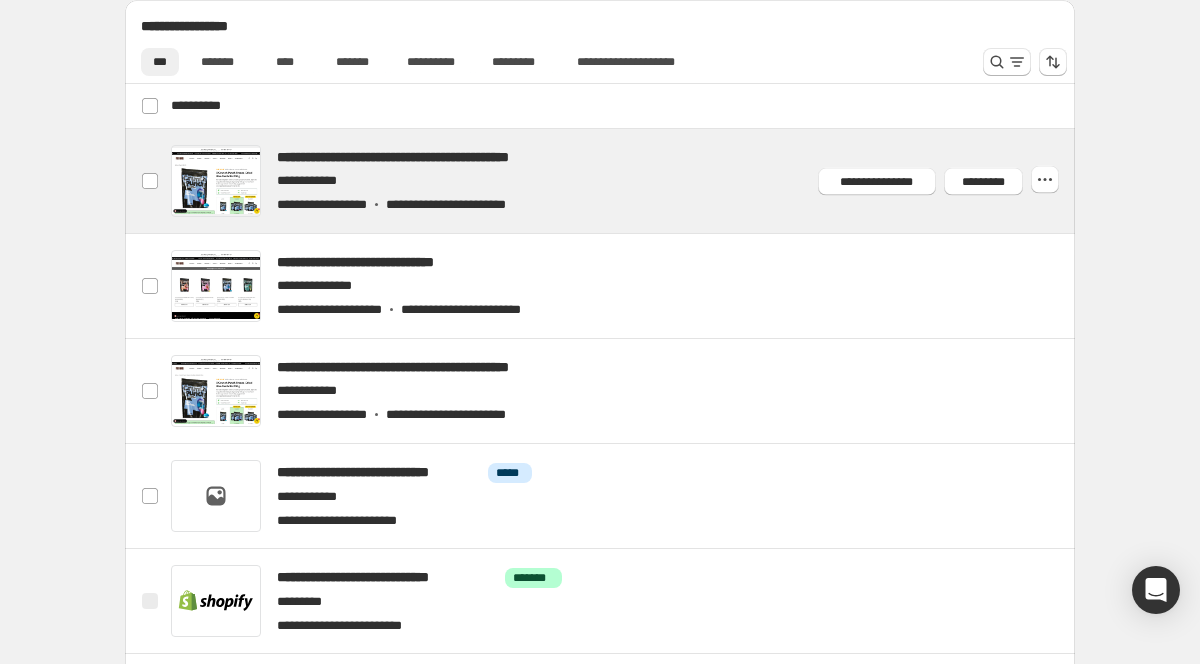 click at bounding box center (624, 181) 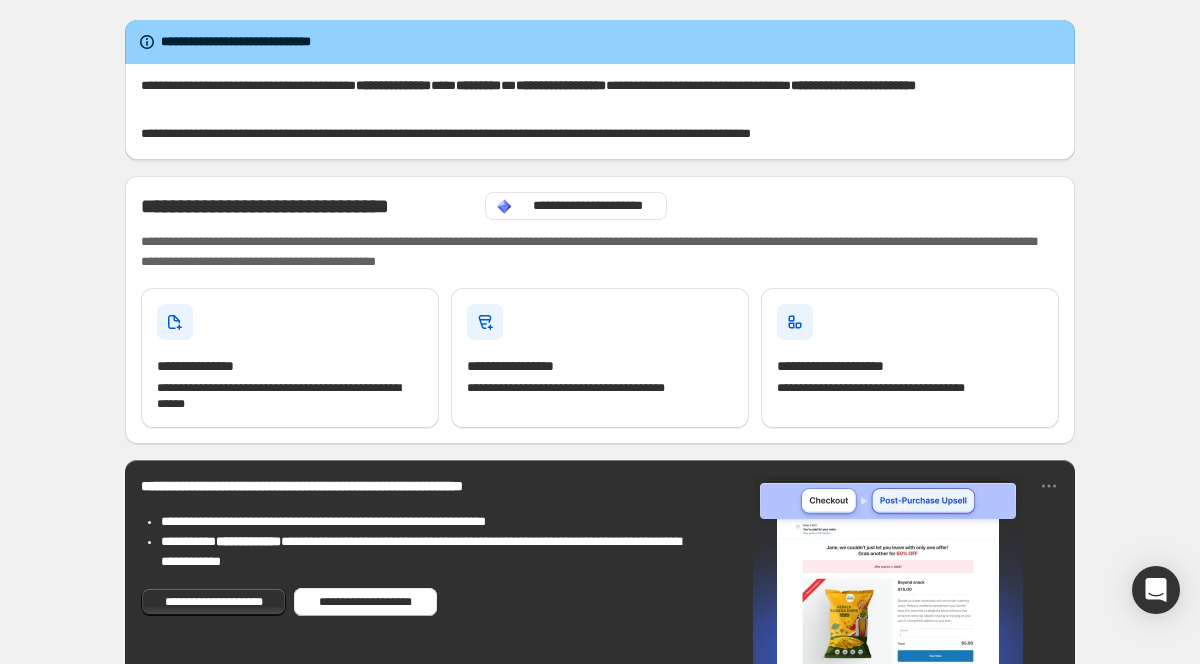 scroll, scrollTop: 0, scrollLeft: 0, axis: both 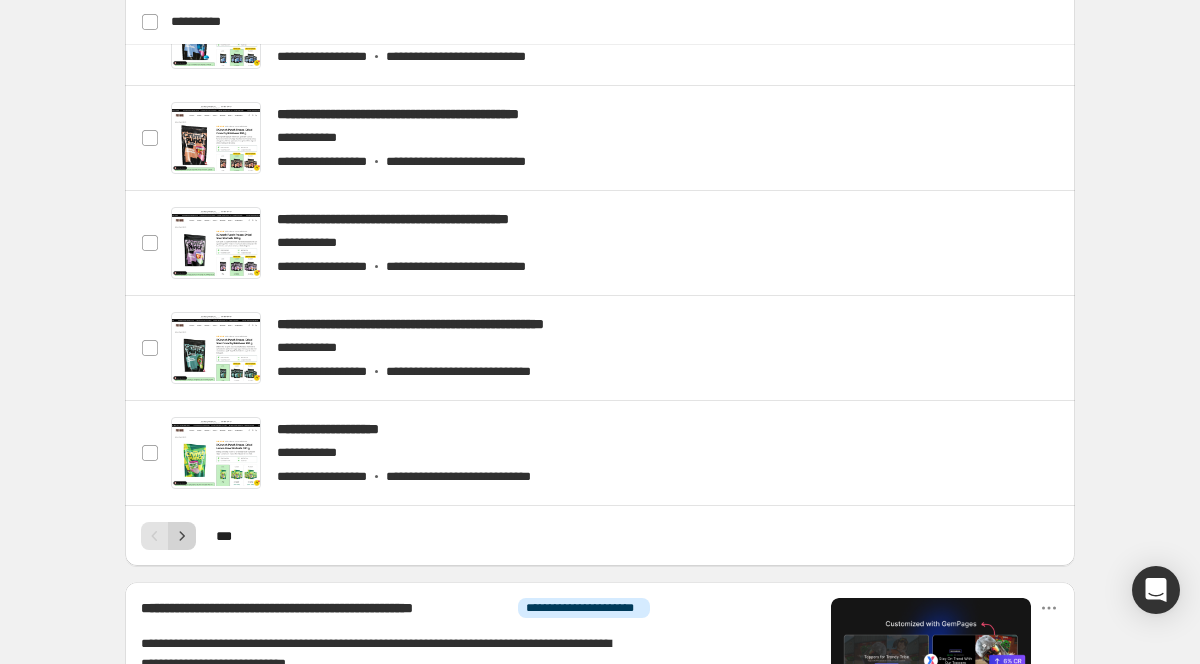 click 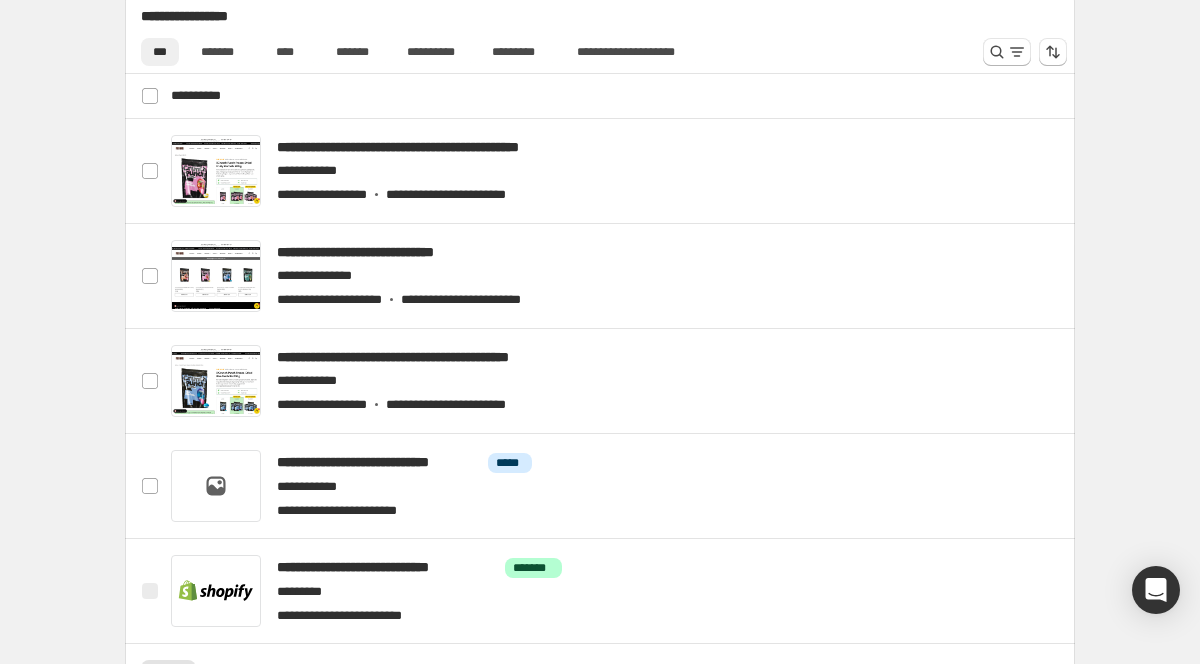 scroll, scrollTop: 920, scrollLeft: 0, axis: vertical 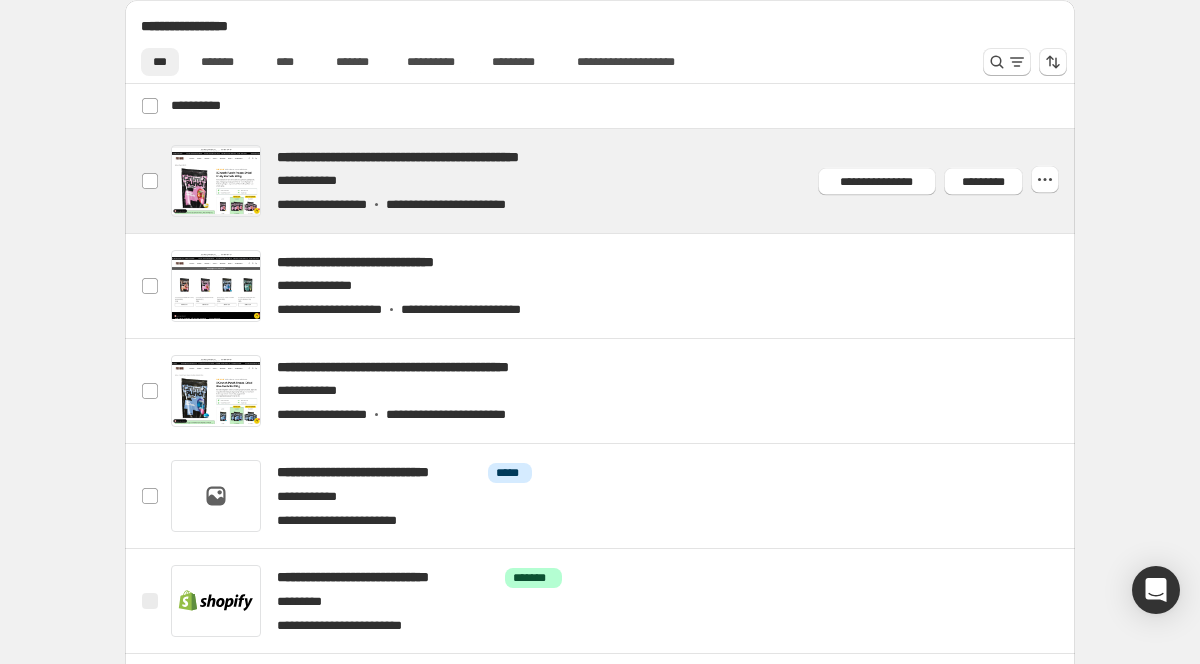 click at bounding box center [624, 181] 